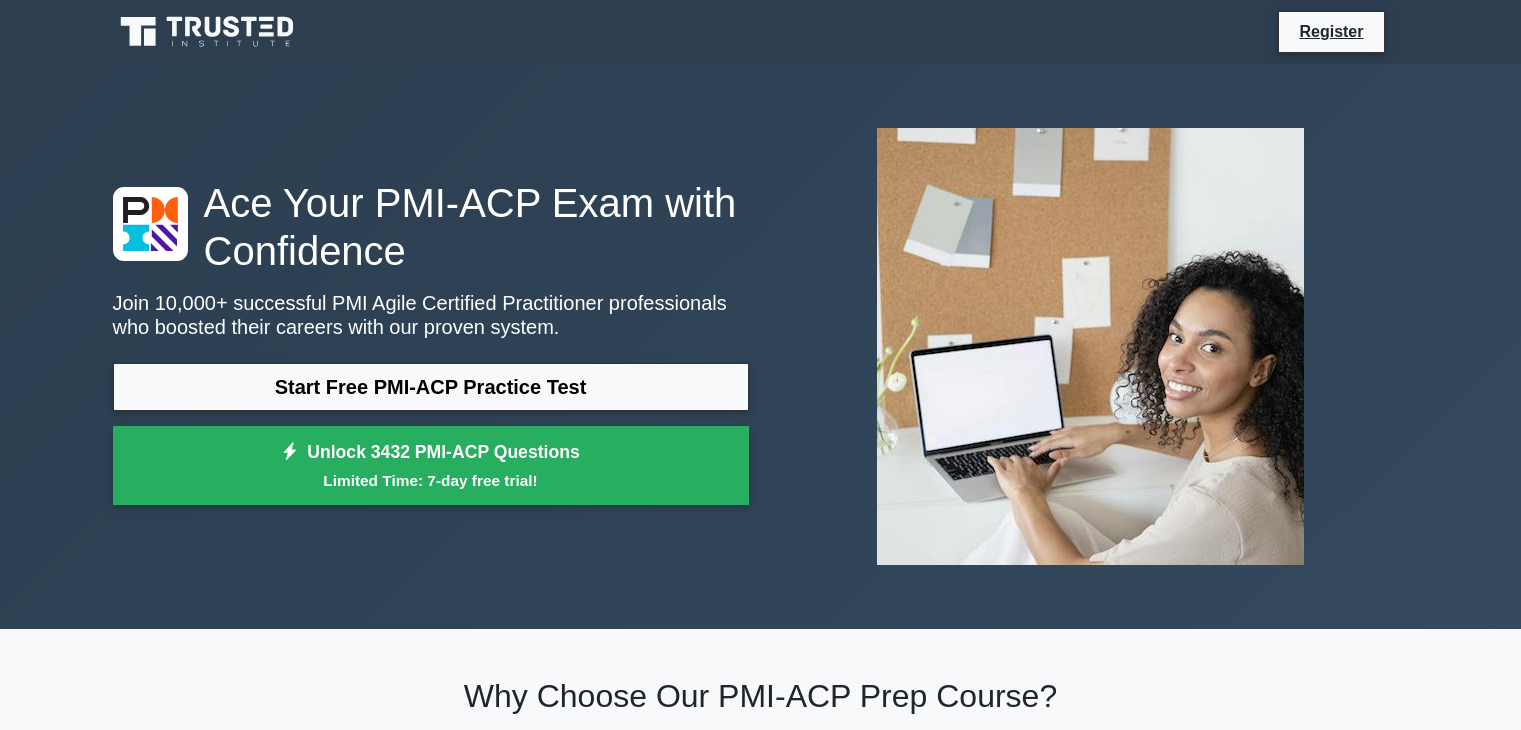 scroll, scrollTop: 0, scrollLeft: 0, axis: both 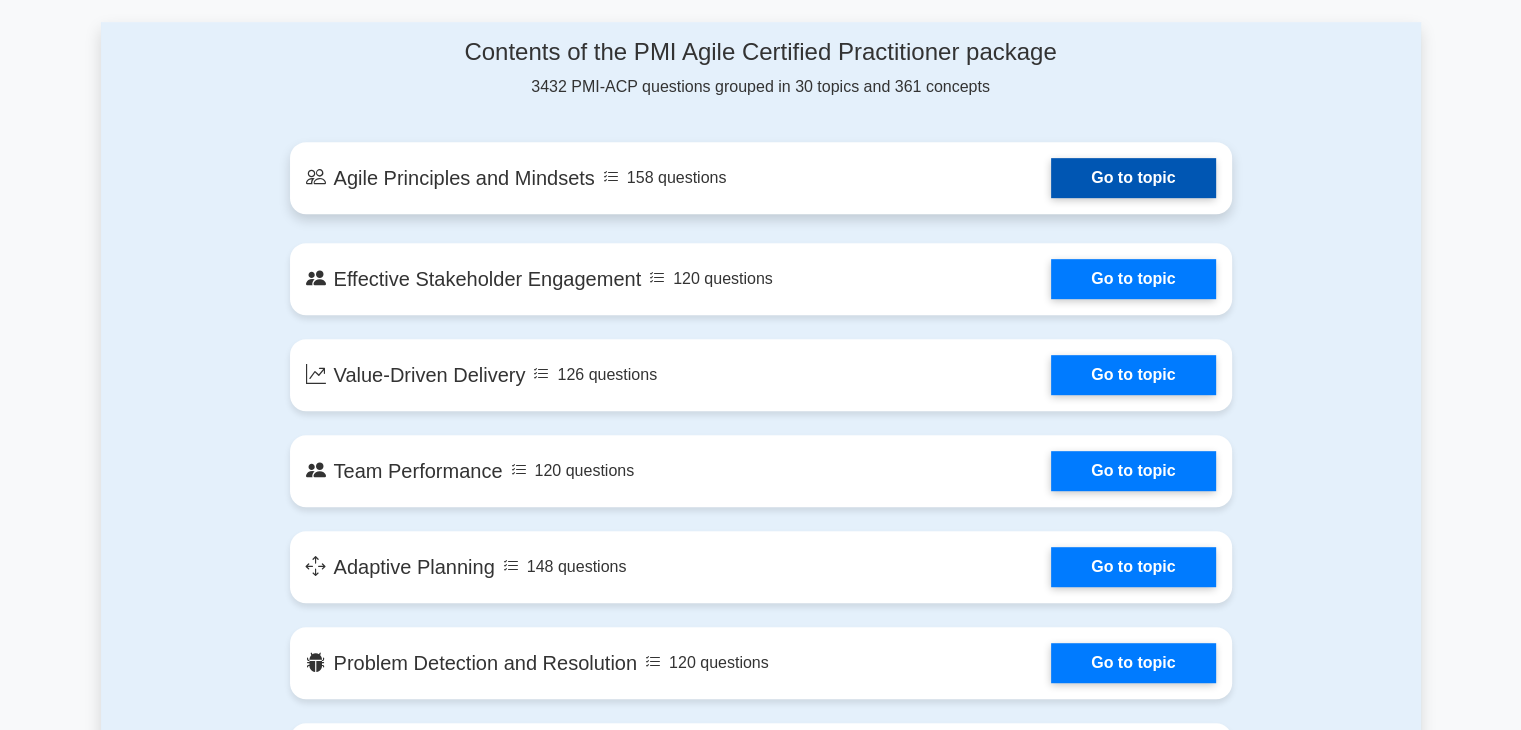 click on "Go to topic" at bounding box center (1133, 178) 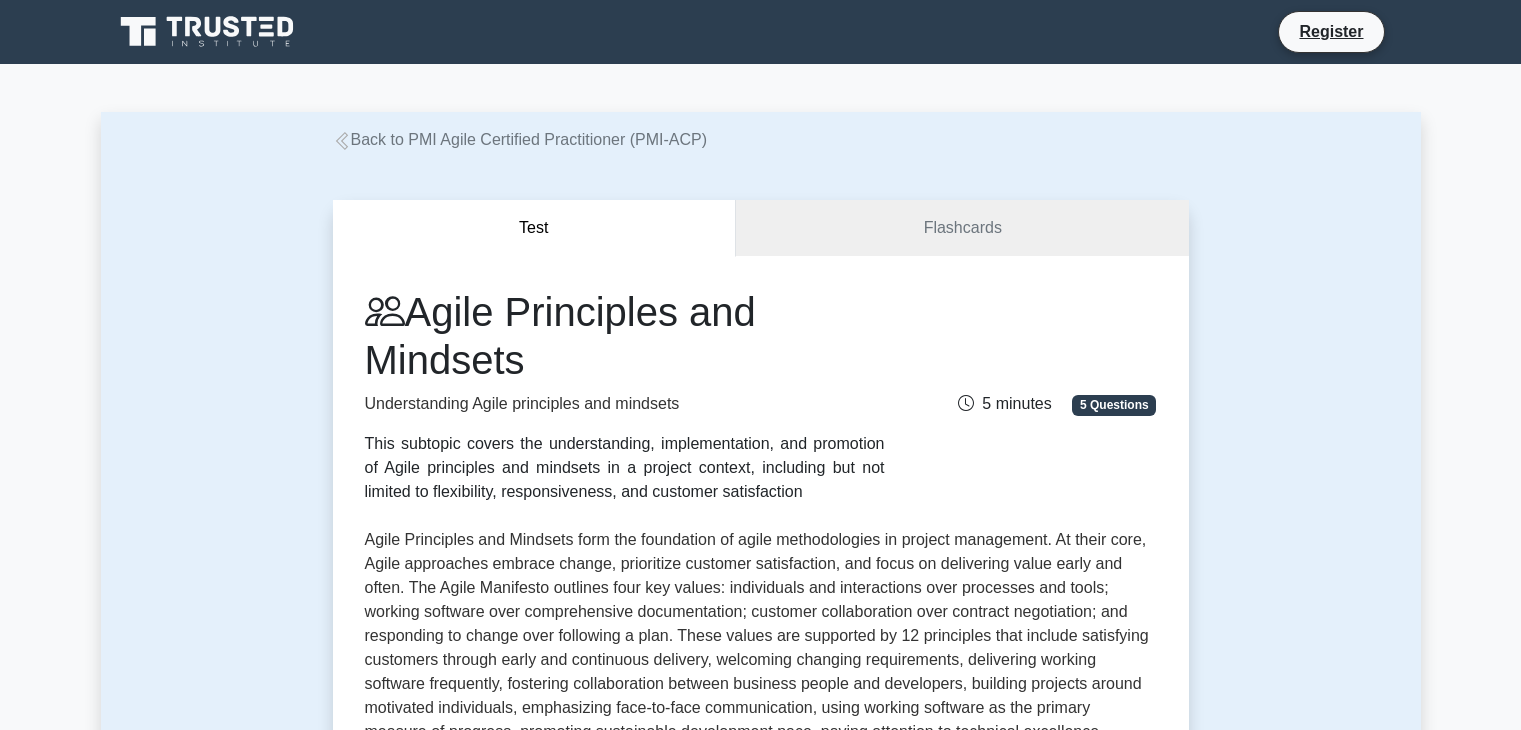 scroll, scrollTop: 0, scrollLeft: 0, axis: both 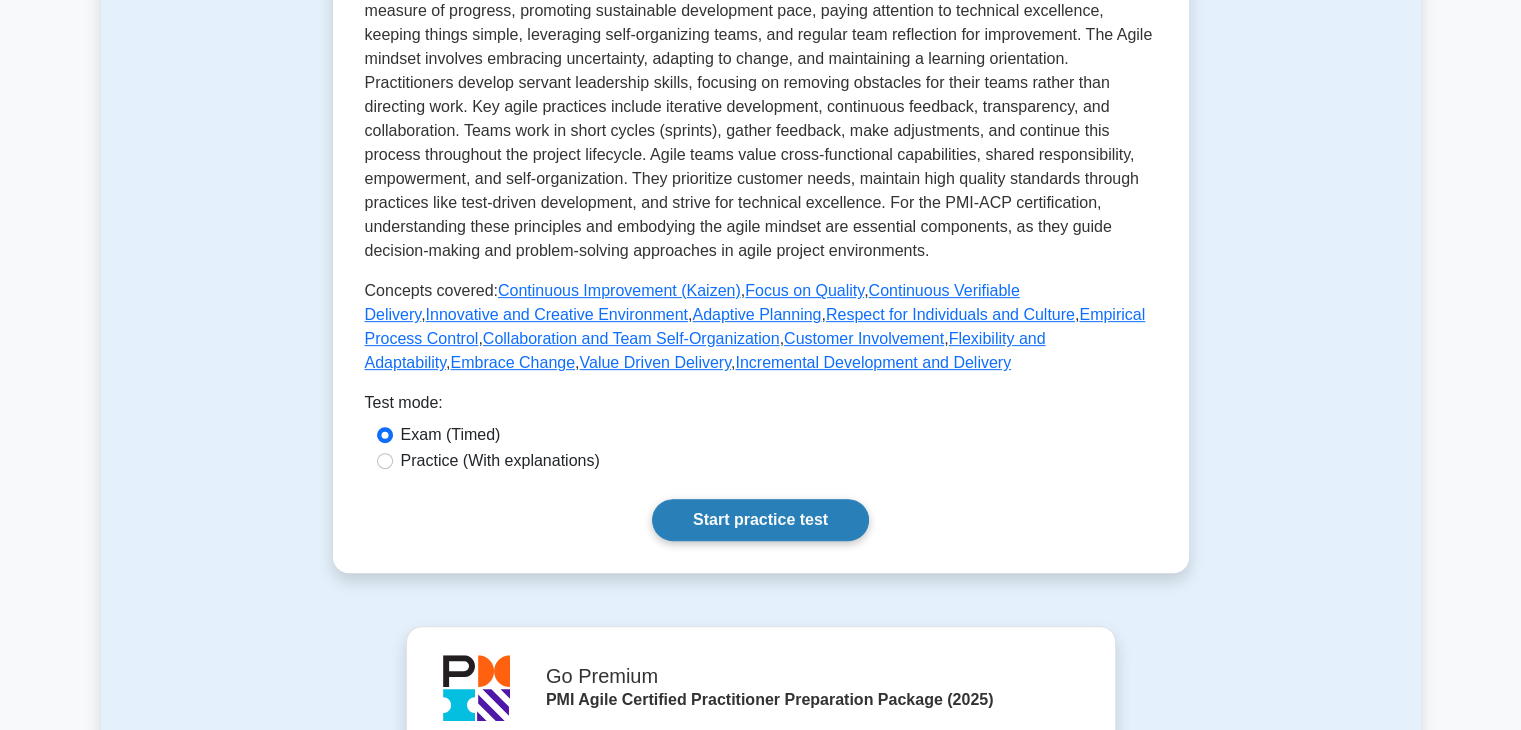 click on "Start practice test" at bounding box center (760, 520) 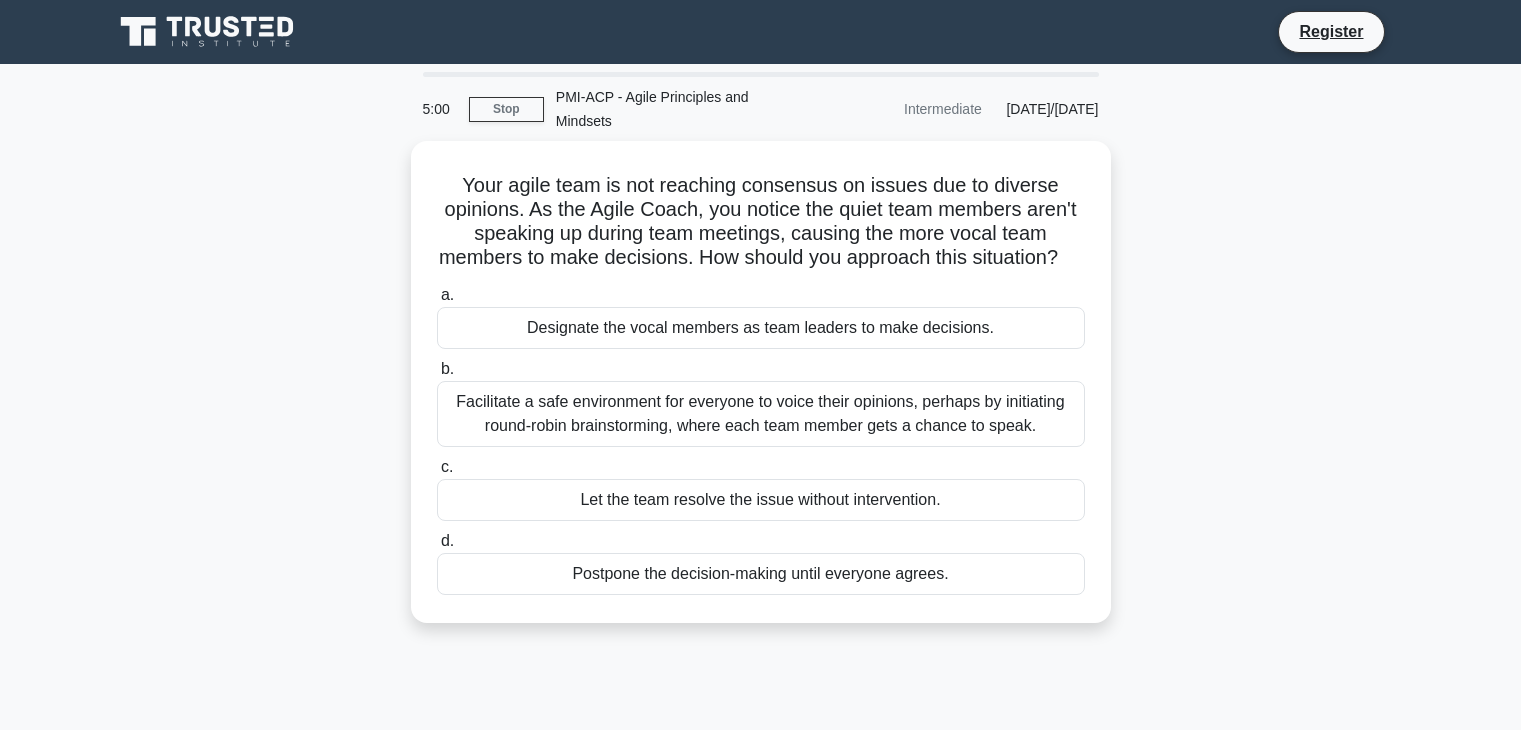 scroll, scrollTop: 0, scrollLeft: 0, axis: both 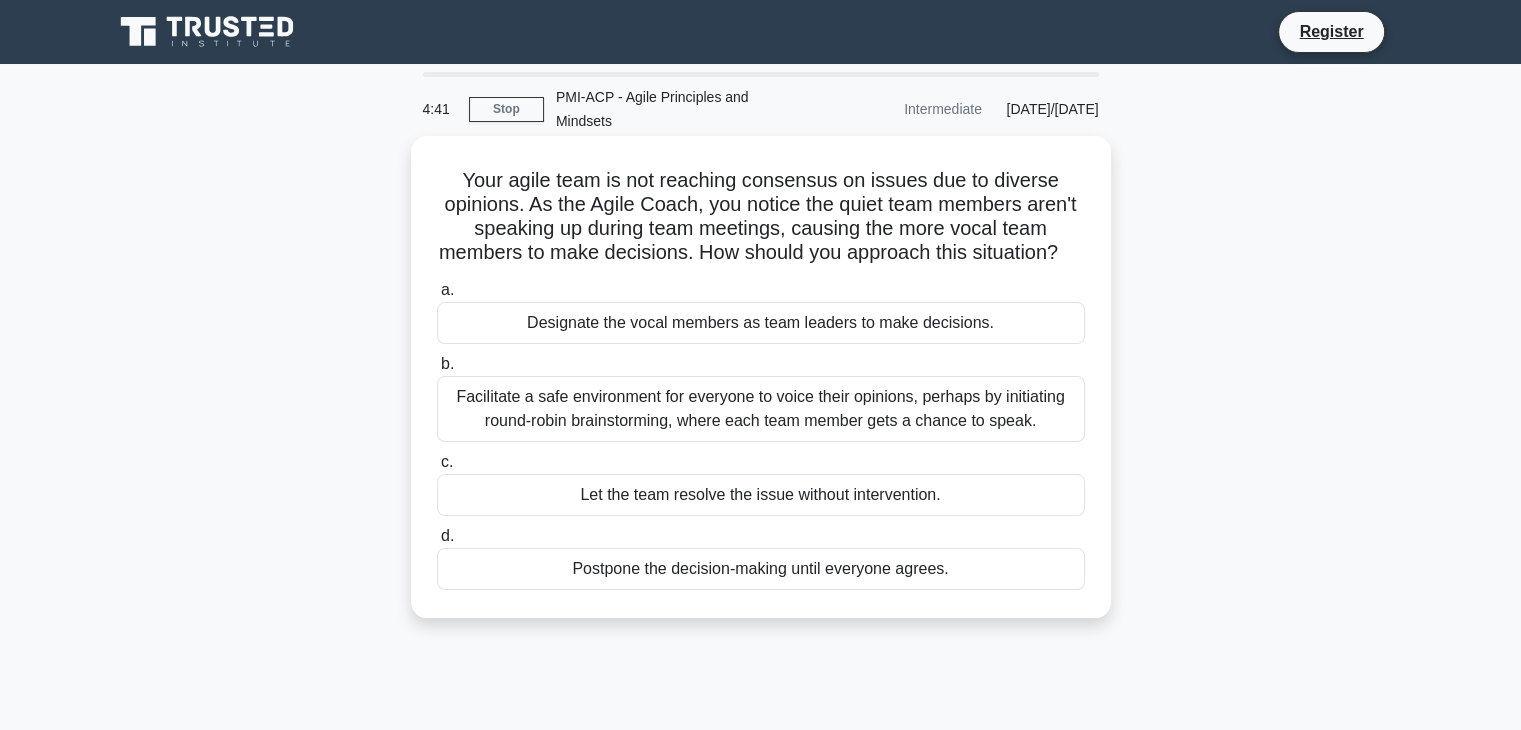 click on "Facilitate a safe environment for everyone to voice their opinions, perhaps by initiating round-robin brainstorming, where each team member gets a chance to speak." at bounding box center [761, 409] 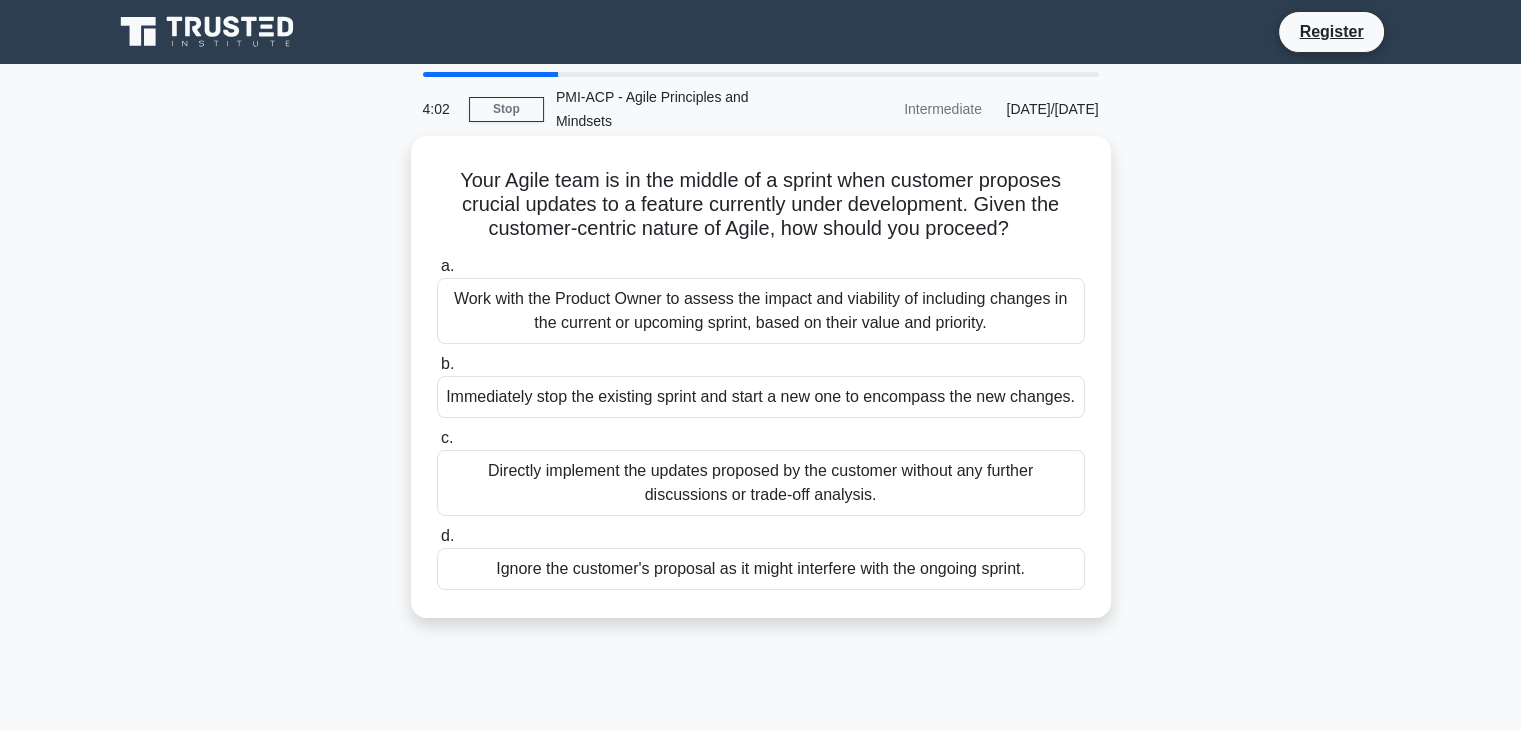 click on "Work with the Product Owner to assess the impact and viability of including changes in the current or upcoming sprint, based on their value and priority." at bounding box center (761, 311) 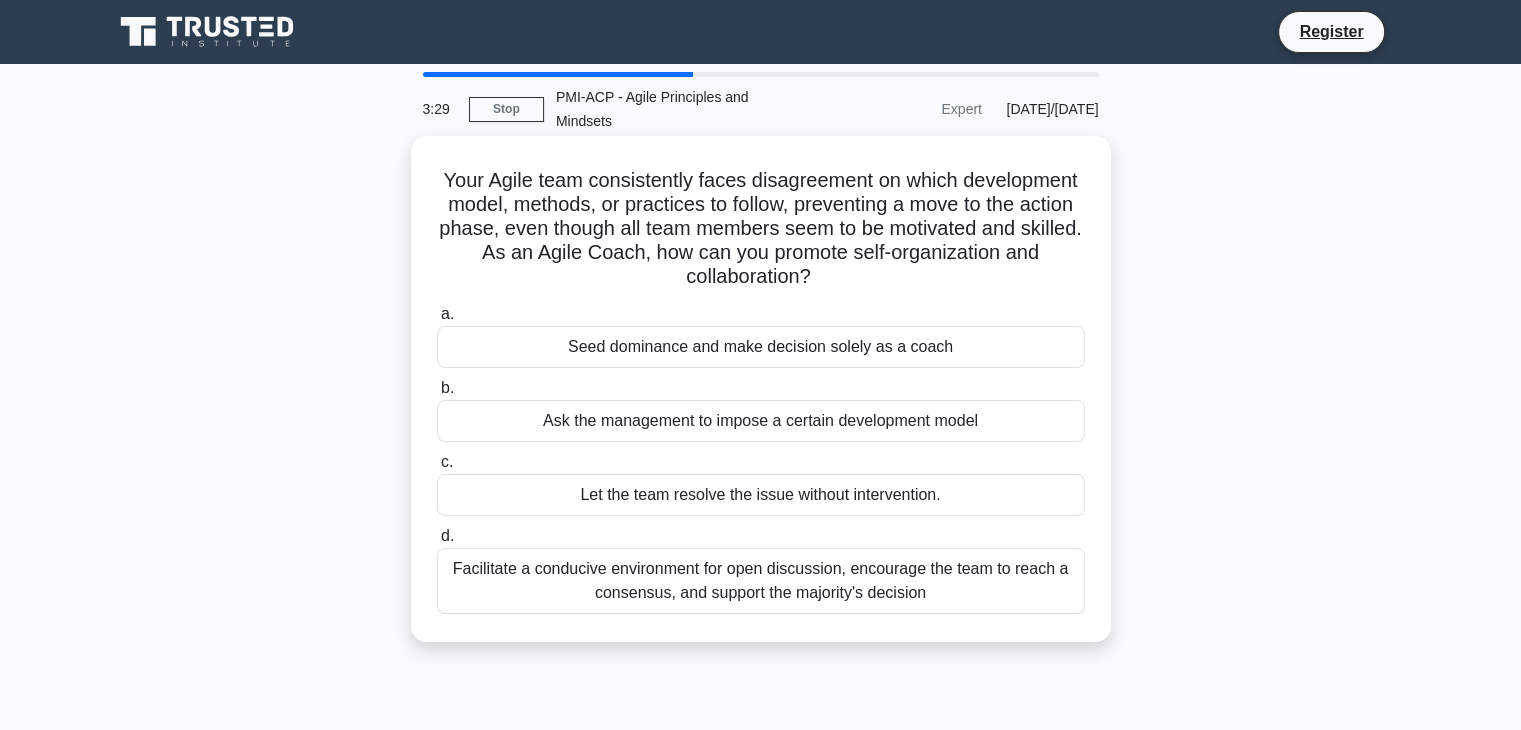 click on "Facilitate a conducive environment for open discussion, encourage the team to reach a consensus, and support the majority's decision" at bounding box center [761, 581] 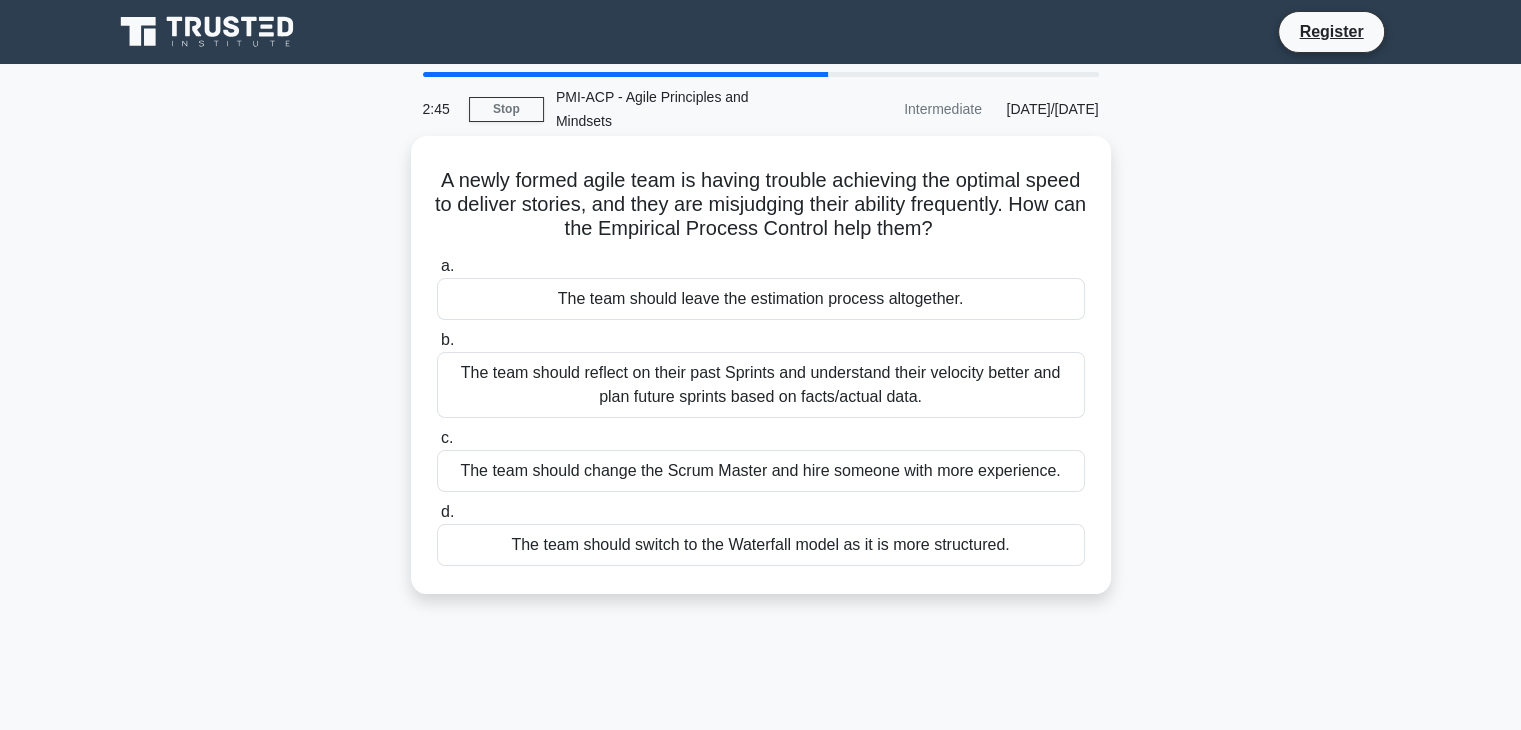click on "The team should reflect on their past Sprints and understand their velocity better and plan future sprints based on facts/actual data." at bounding box center (761, 385) 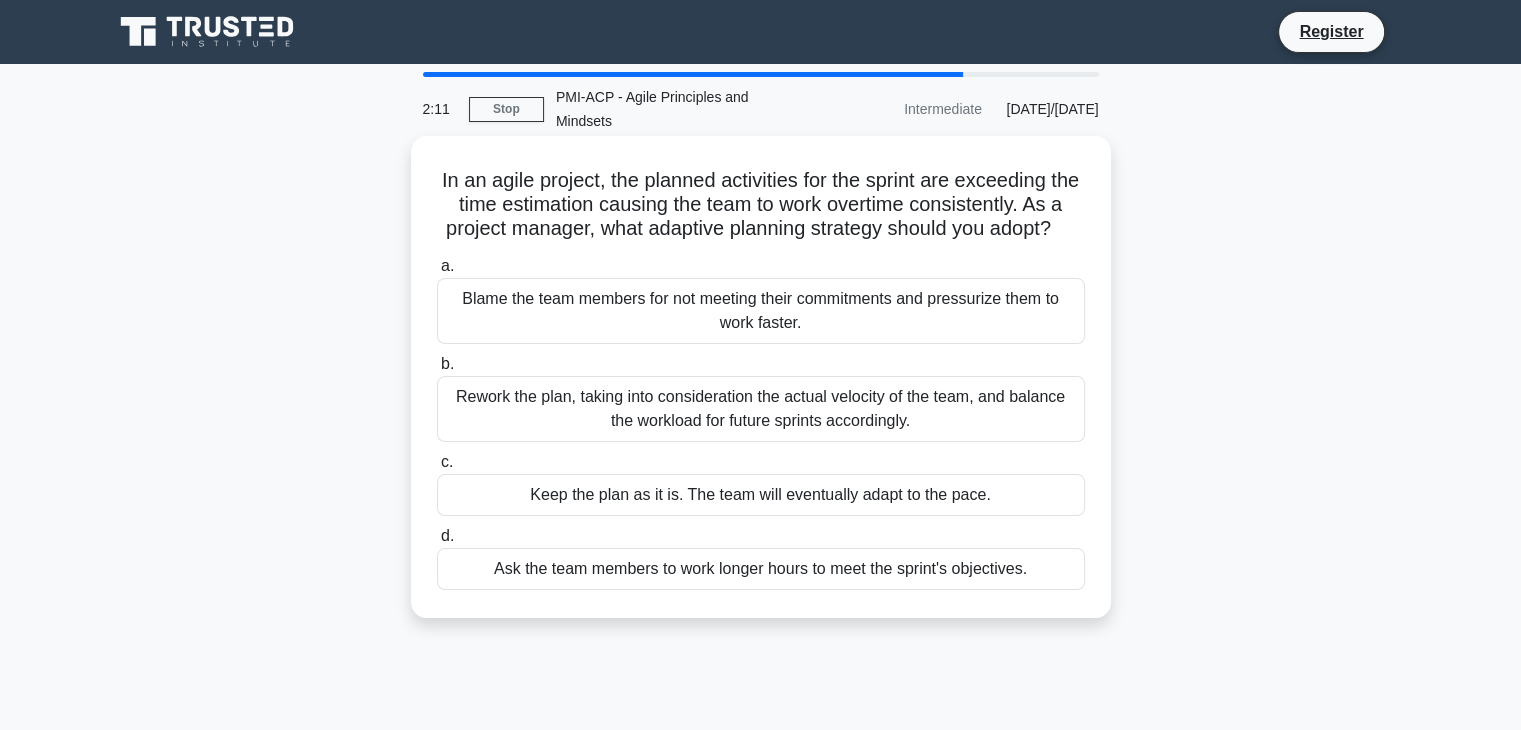 click on "Rework the plan, taking into consideration the actual velocity of the team, and balance the workload for future sprints accordingly." at bounding box center [761, 409] 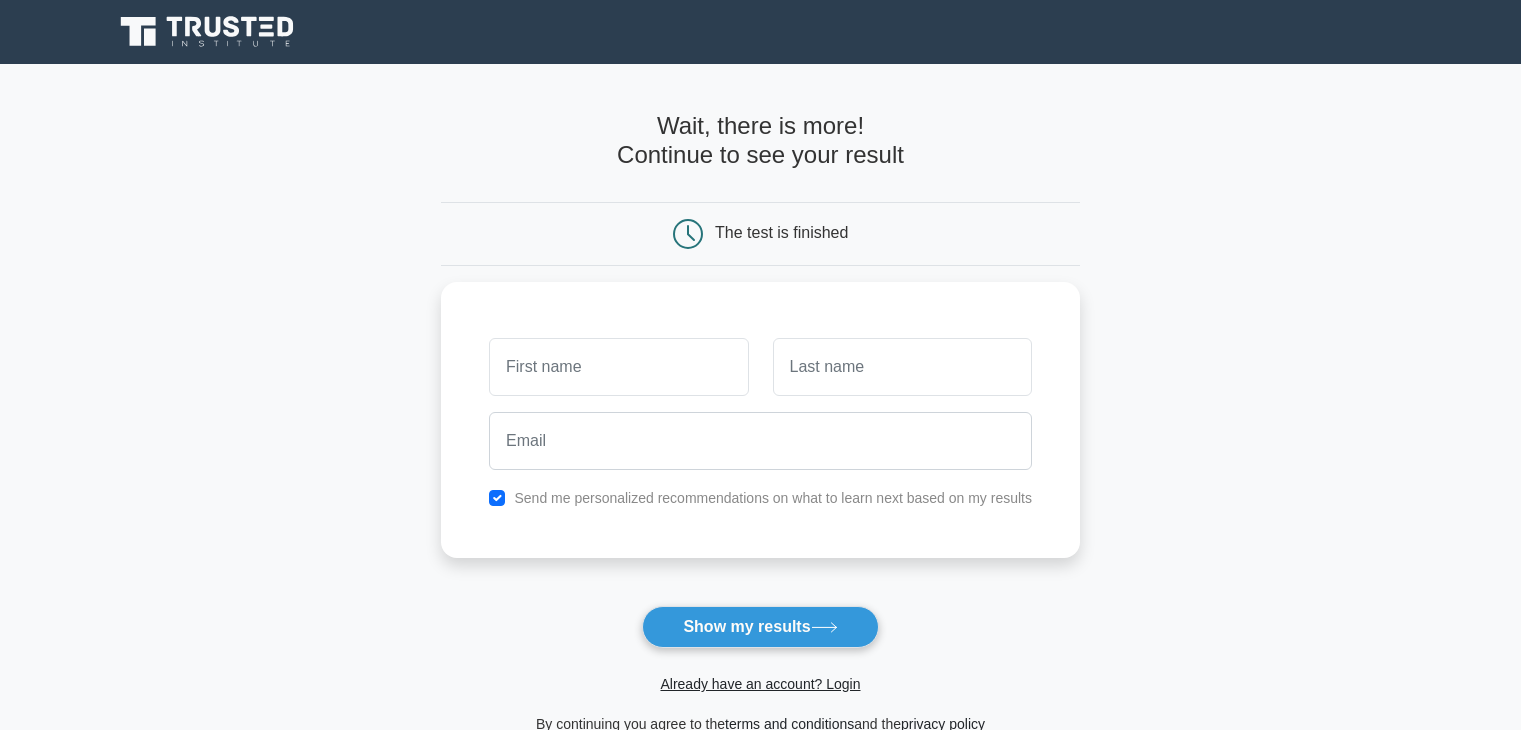 scroll, scrollTop: 0, scrollLeft: 0, axis: both 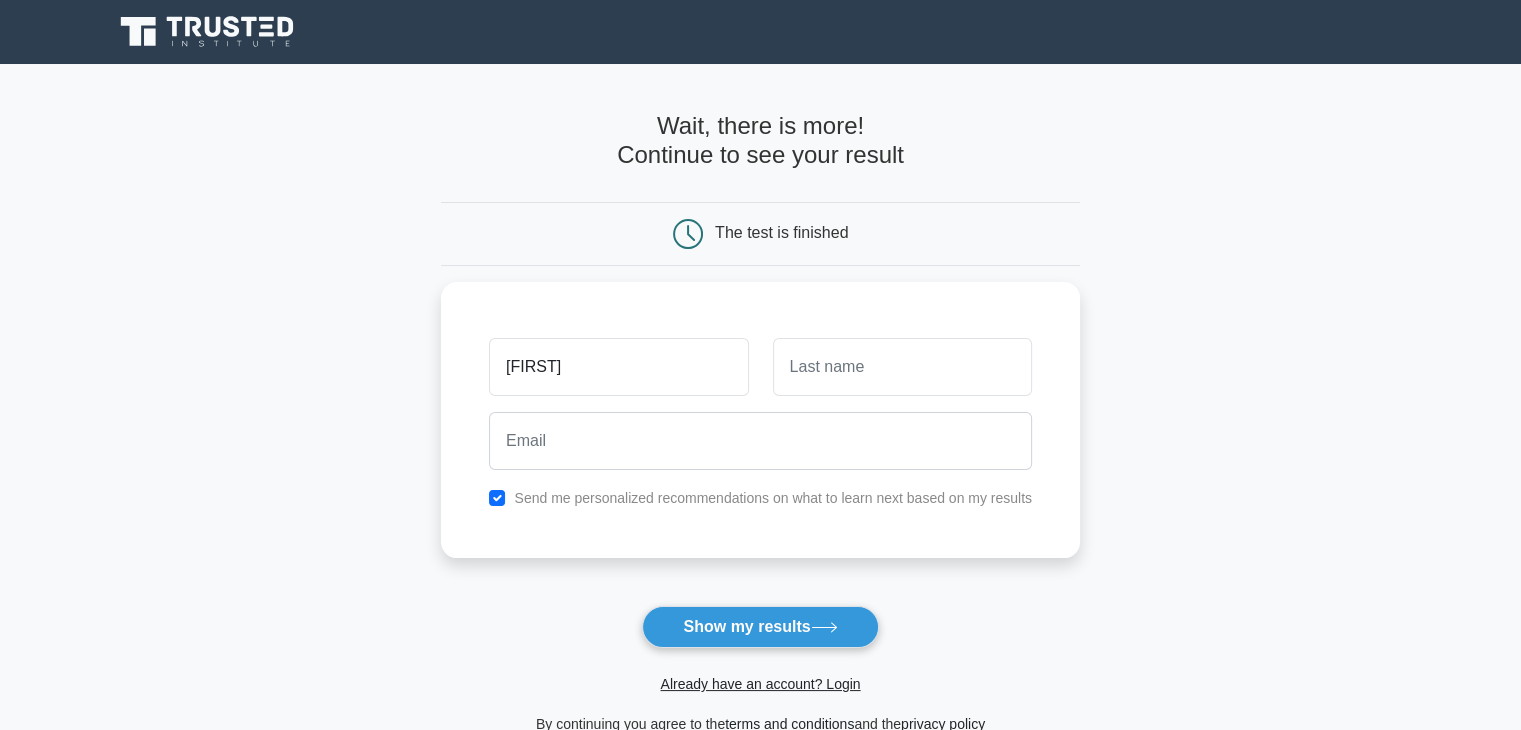 type on "[LAST]" 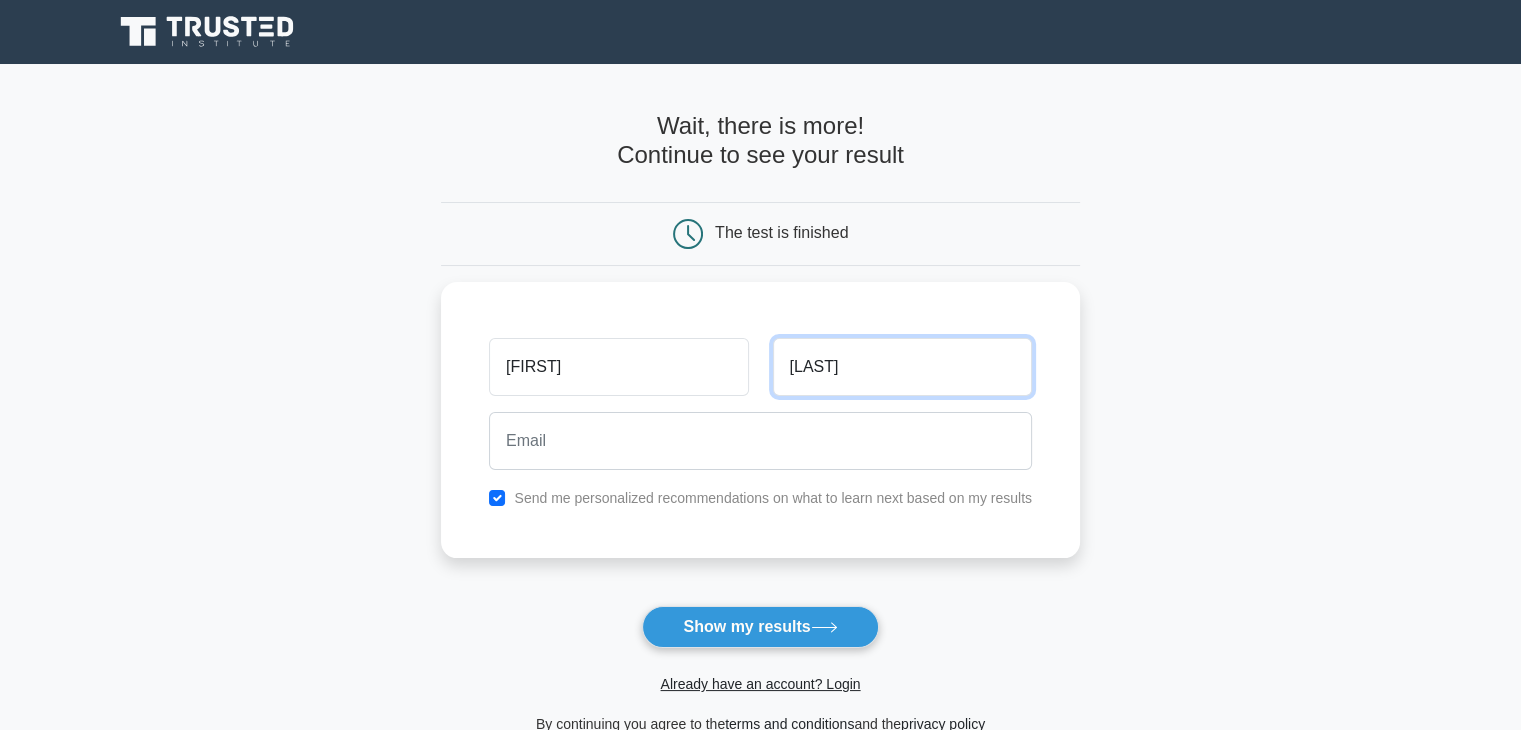 type on "Kashyap" 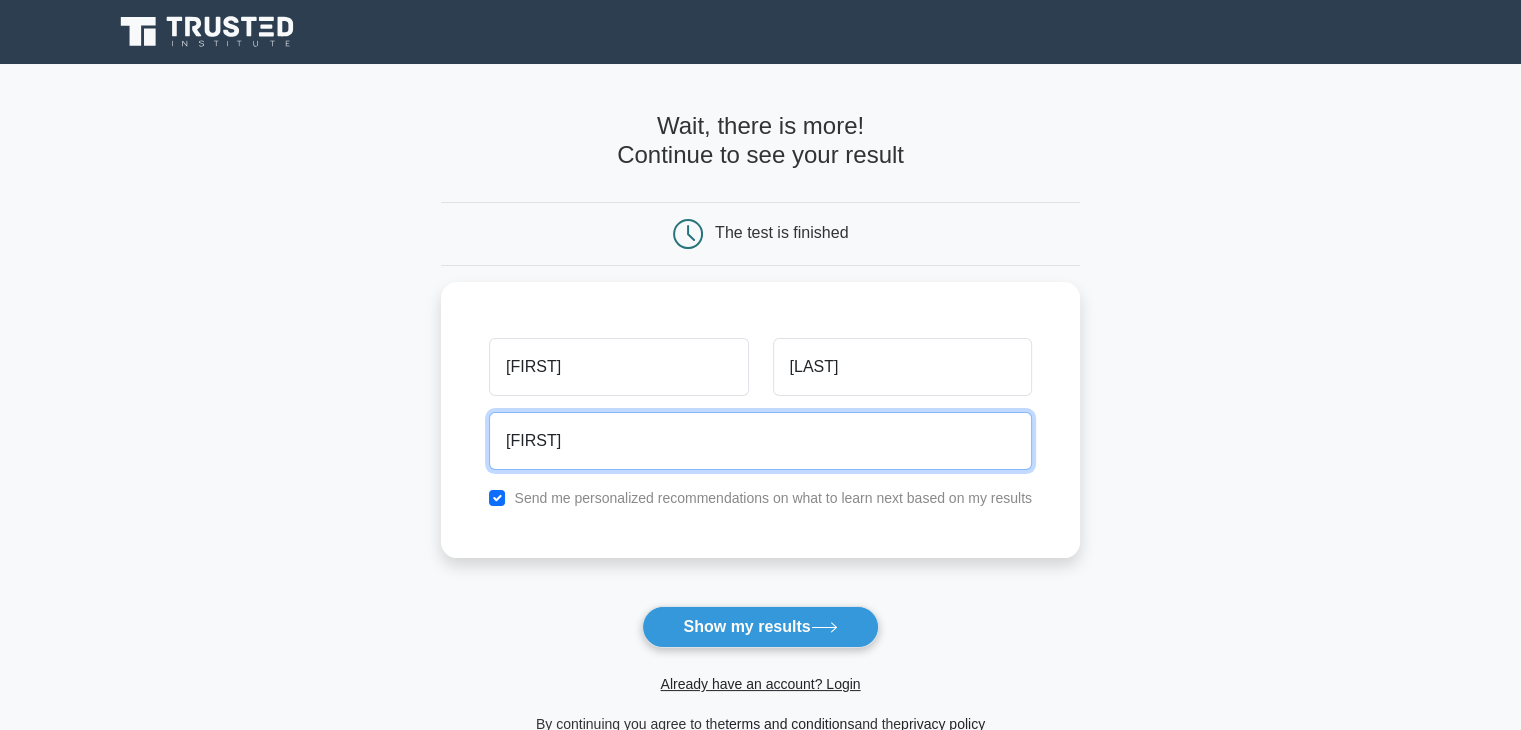 type on "ummidkashyap19@gmail.com" 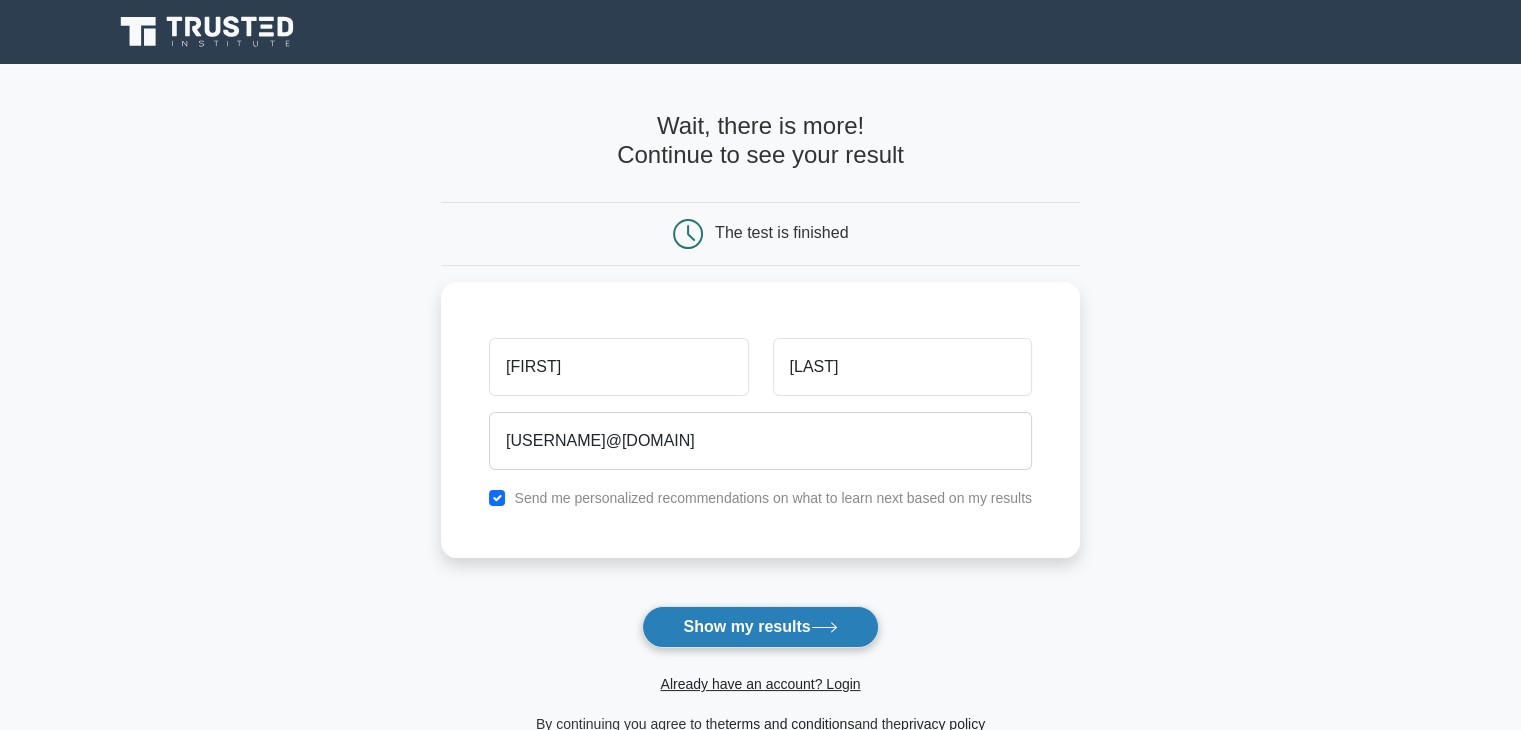 click on "Show my results" at bounding box center (760, 627) 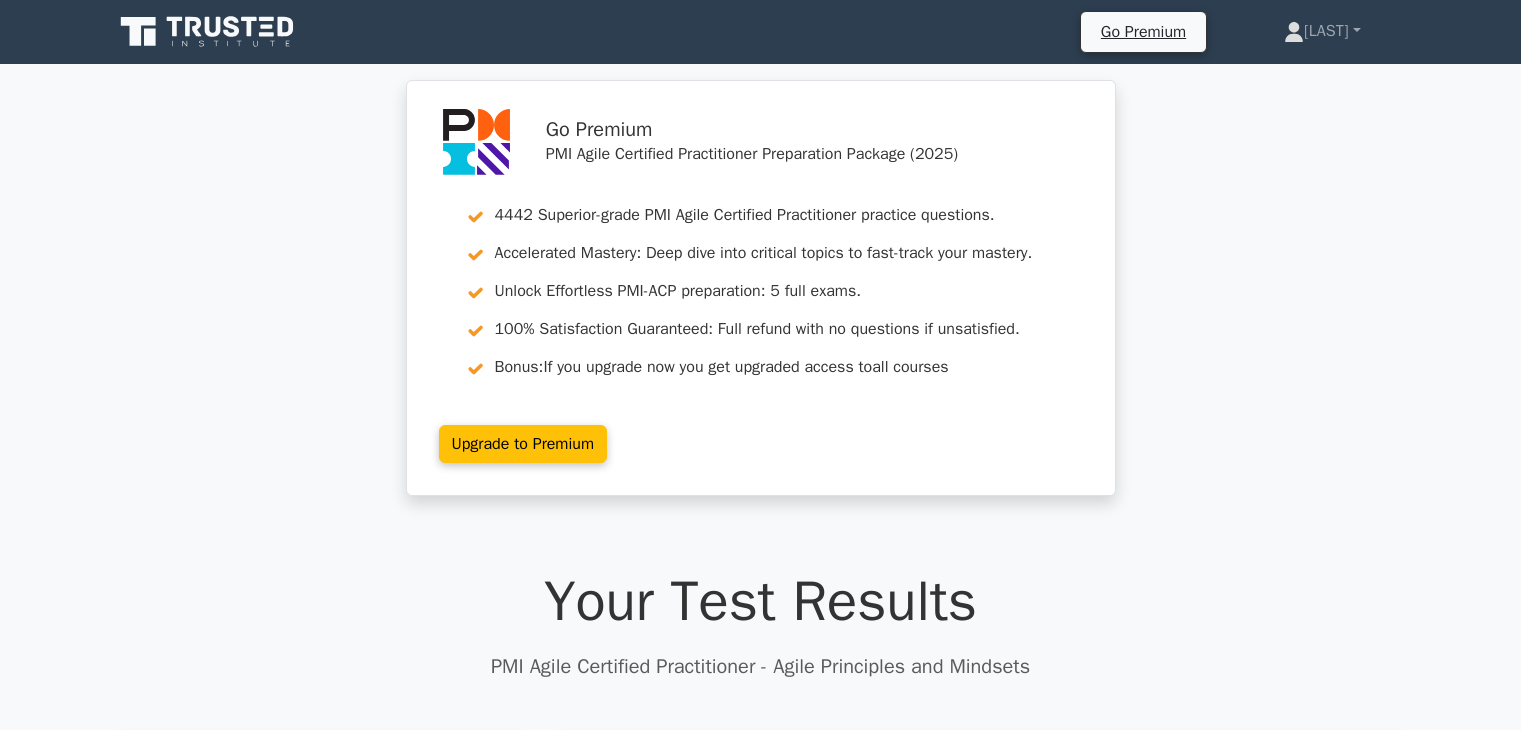 scroll, scrollTop: 0, scrollLeft: 0, axis: both 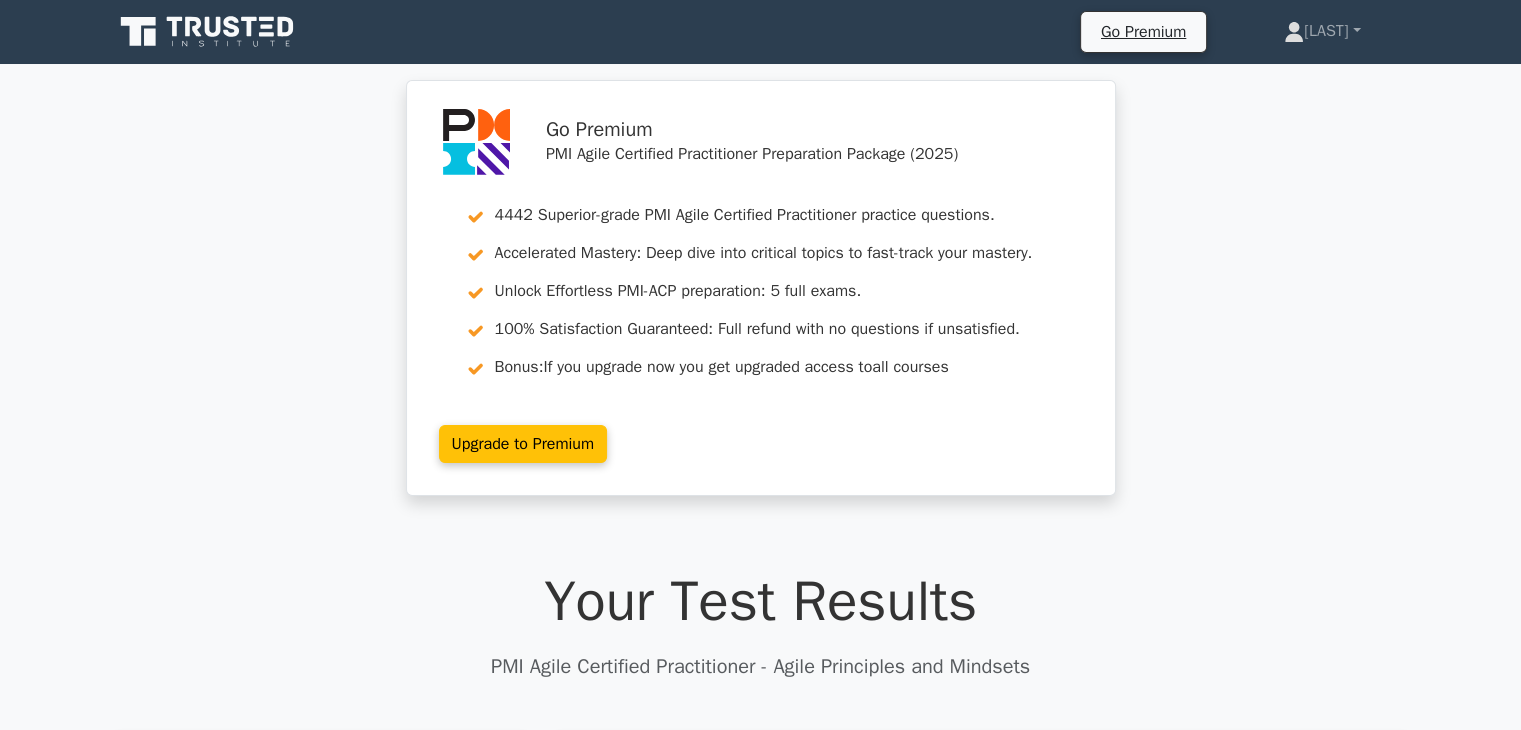click at bounding box center [209, 32] 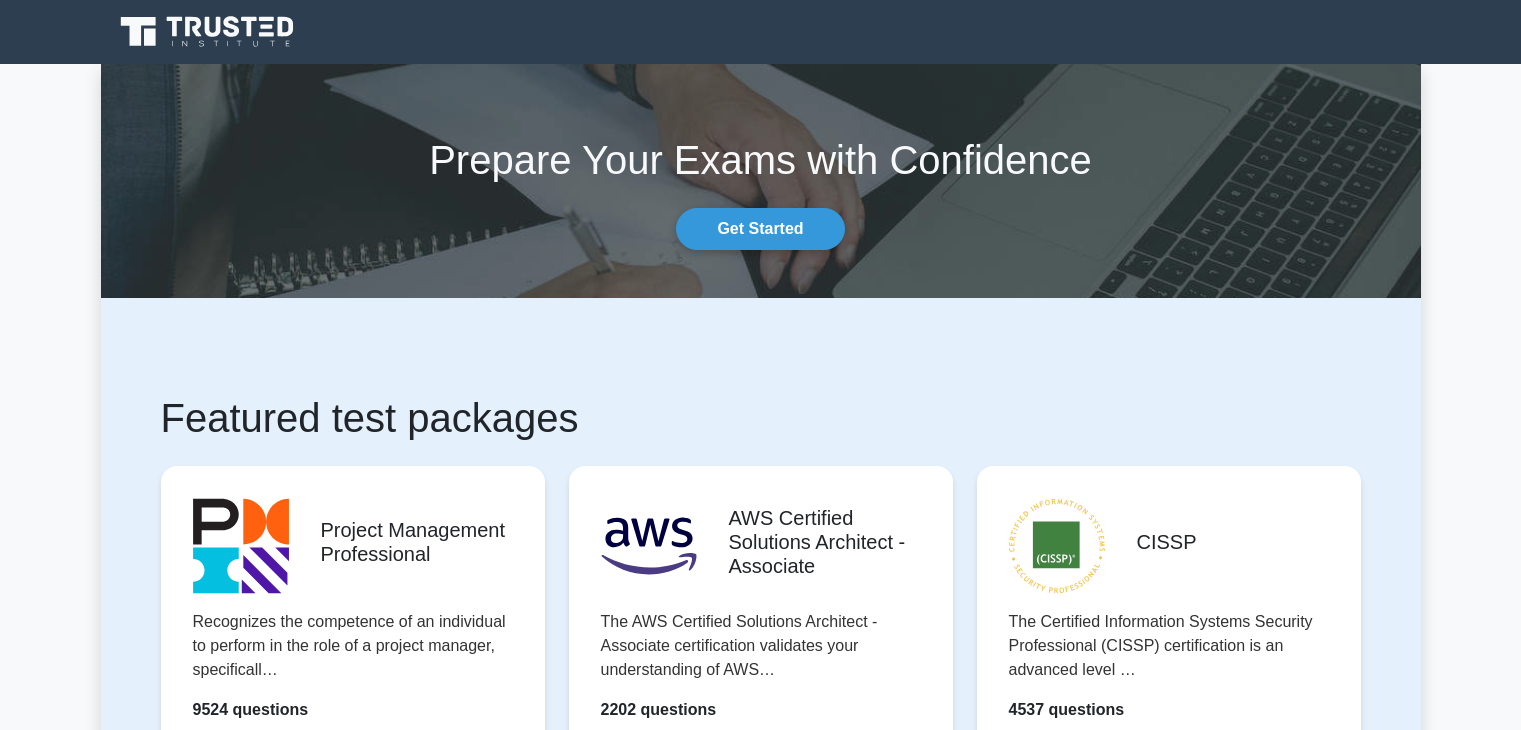 scroll, scrollTop: 0, scrollLeft: 0, axis: both 